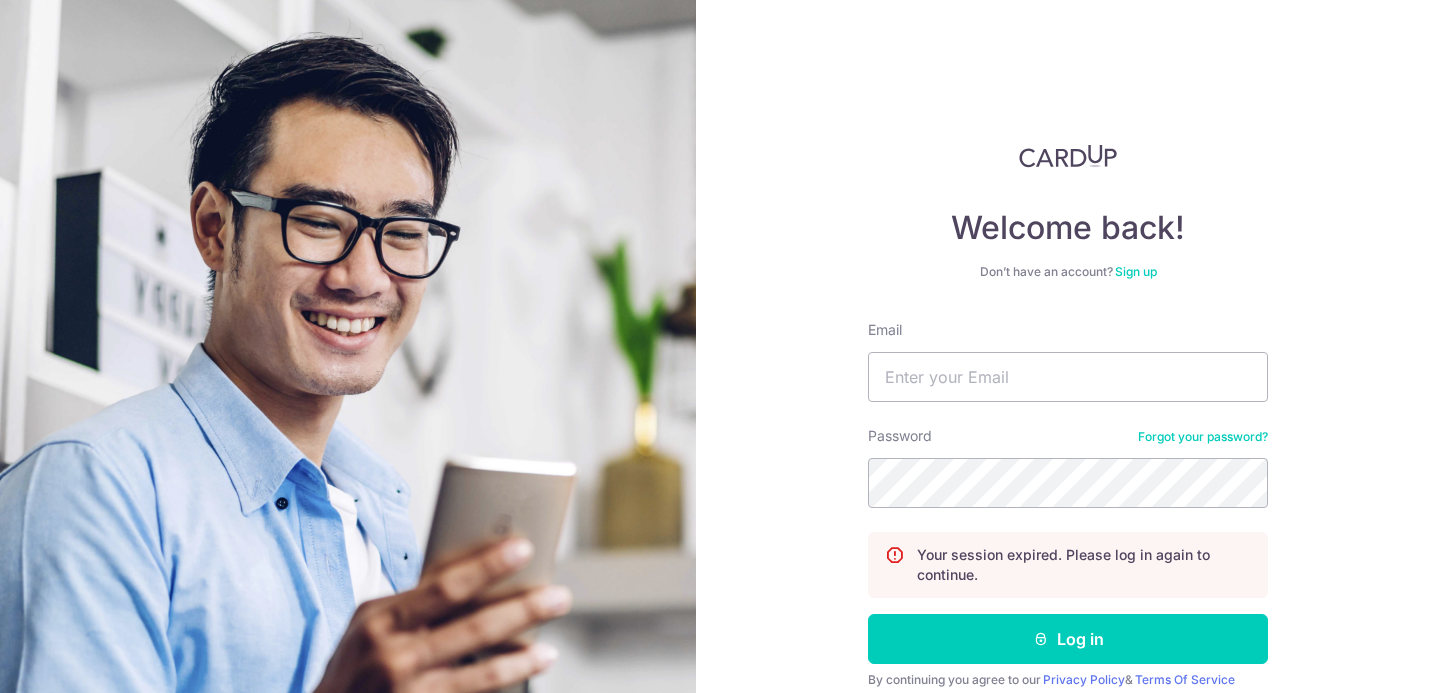 scroll, scrollTop: 0, scrollLeft: 0, axis: both 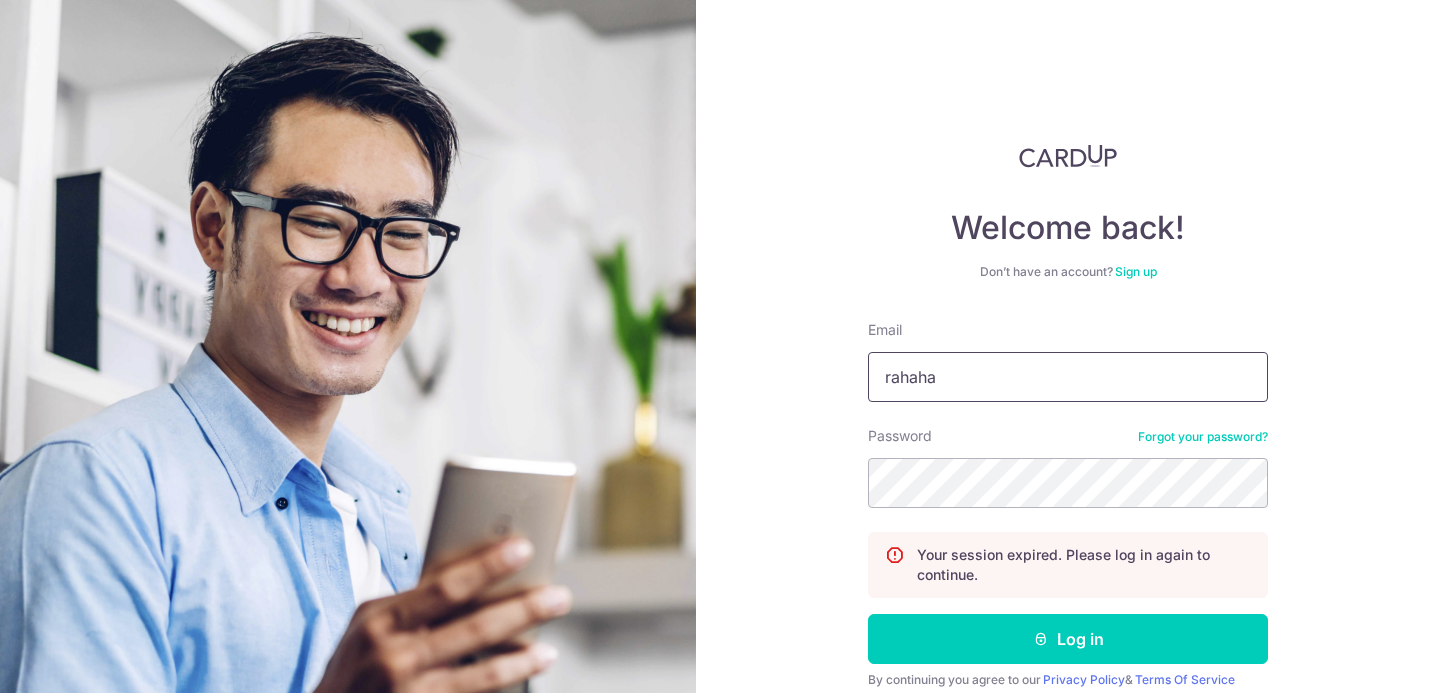 type on "[EMAIL]" 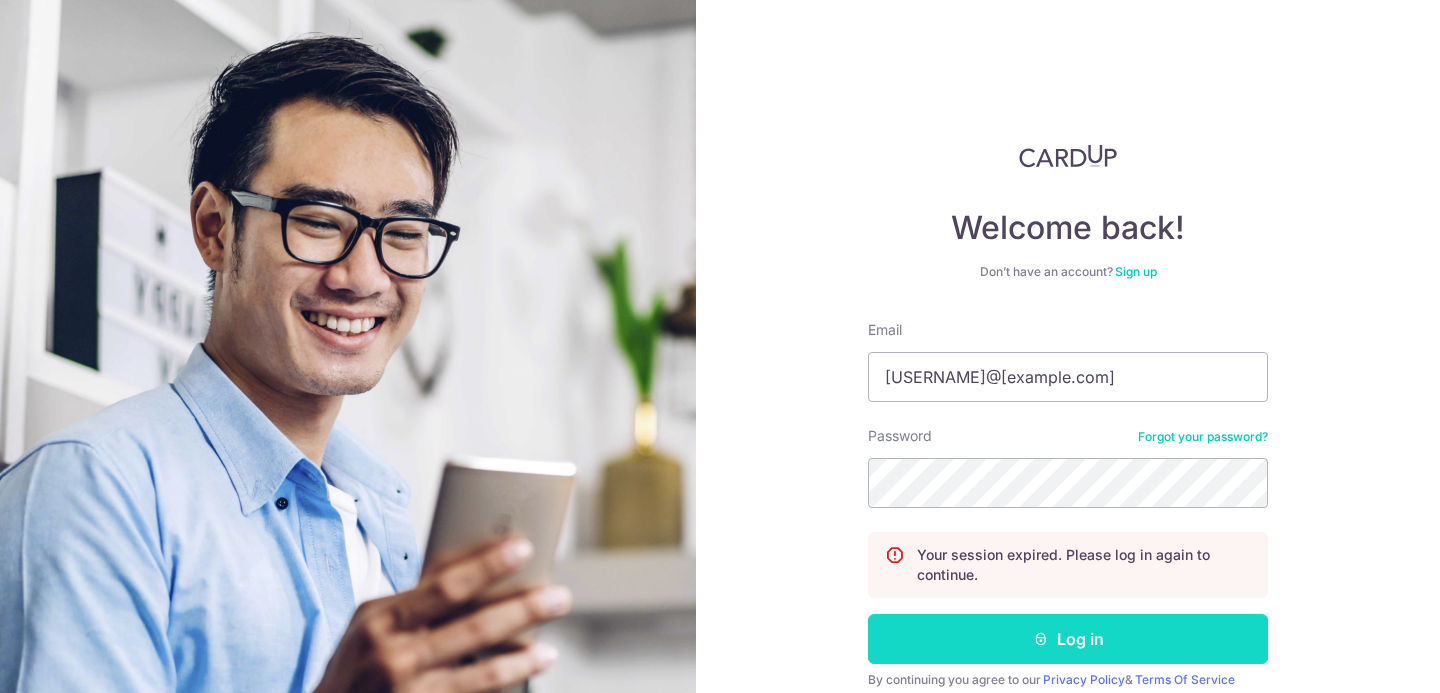 click on "Log in" at bounding box center [1068, 639] 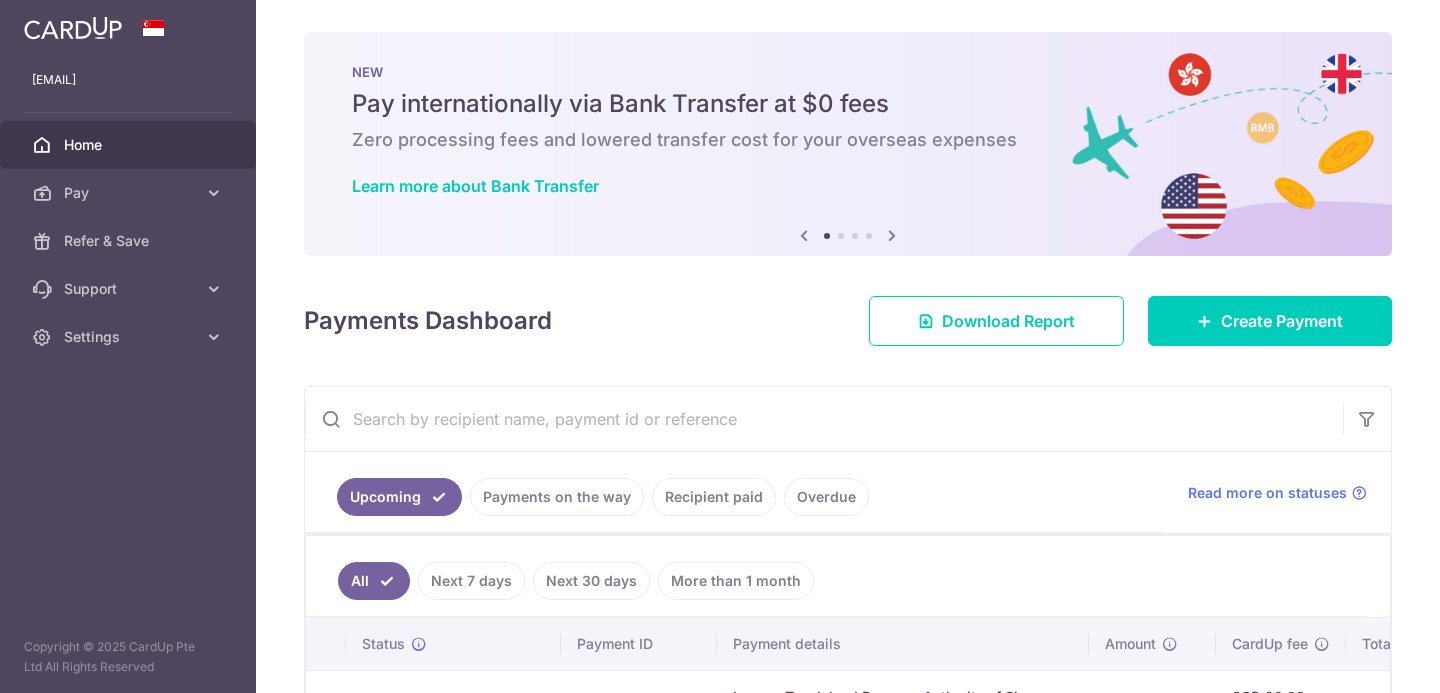 scroll, scrollTop: 0, scrollLeft: 0, axis: both 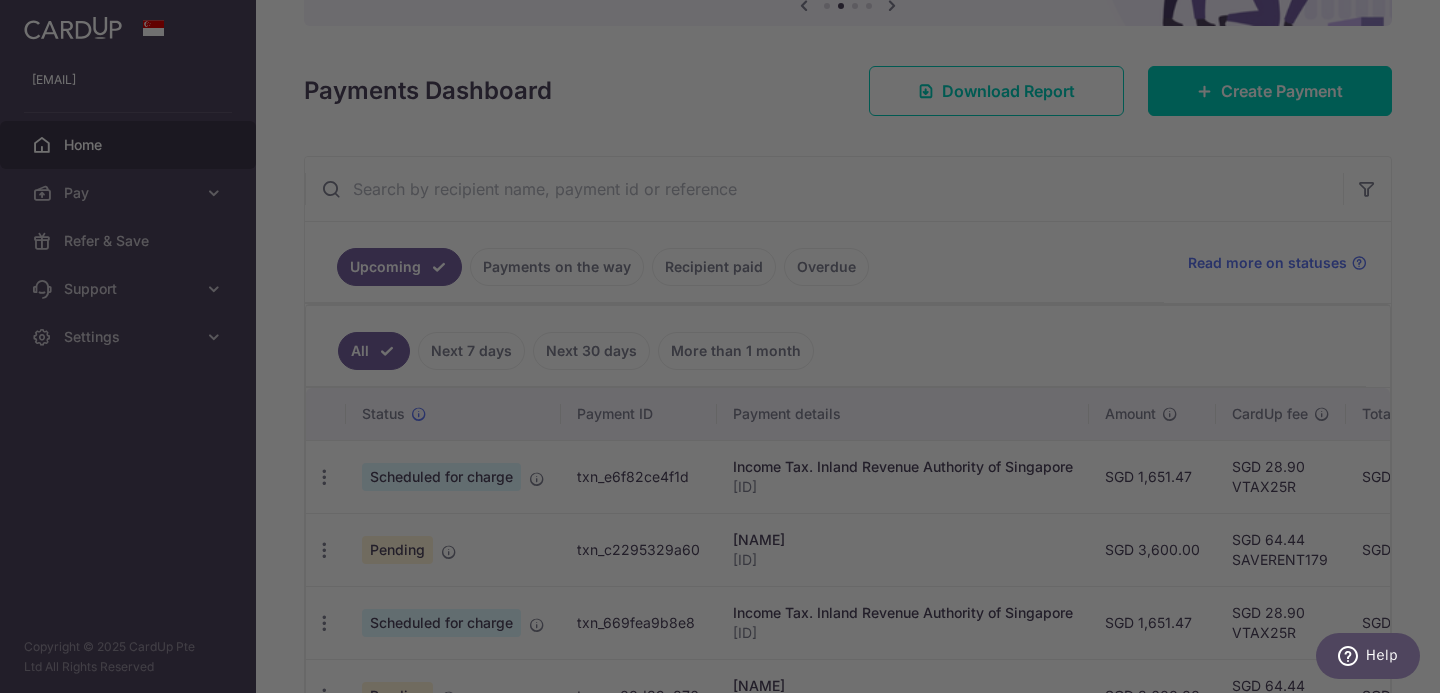click at bounding box center [727, 350] 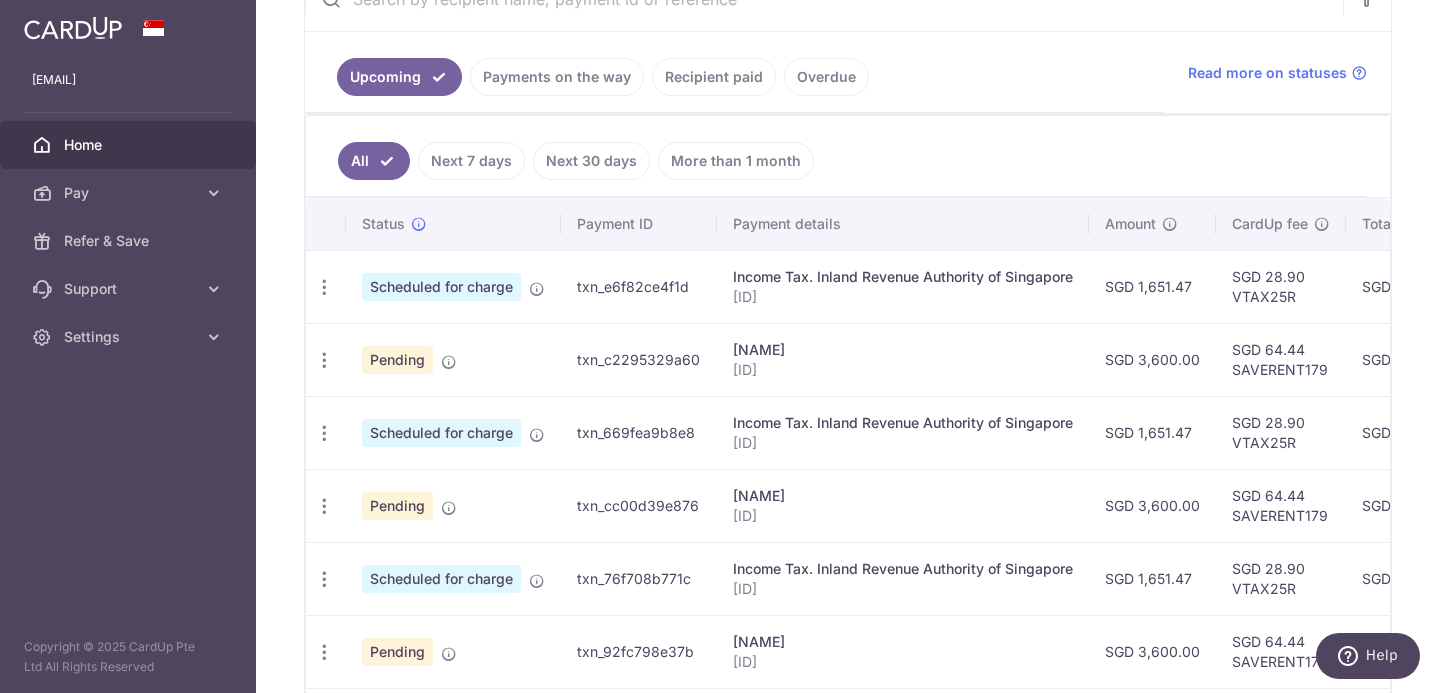 scroll, scrollTop: 421, scrollLeft: 0, axis: vertical 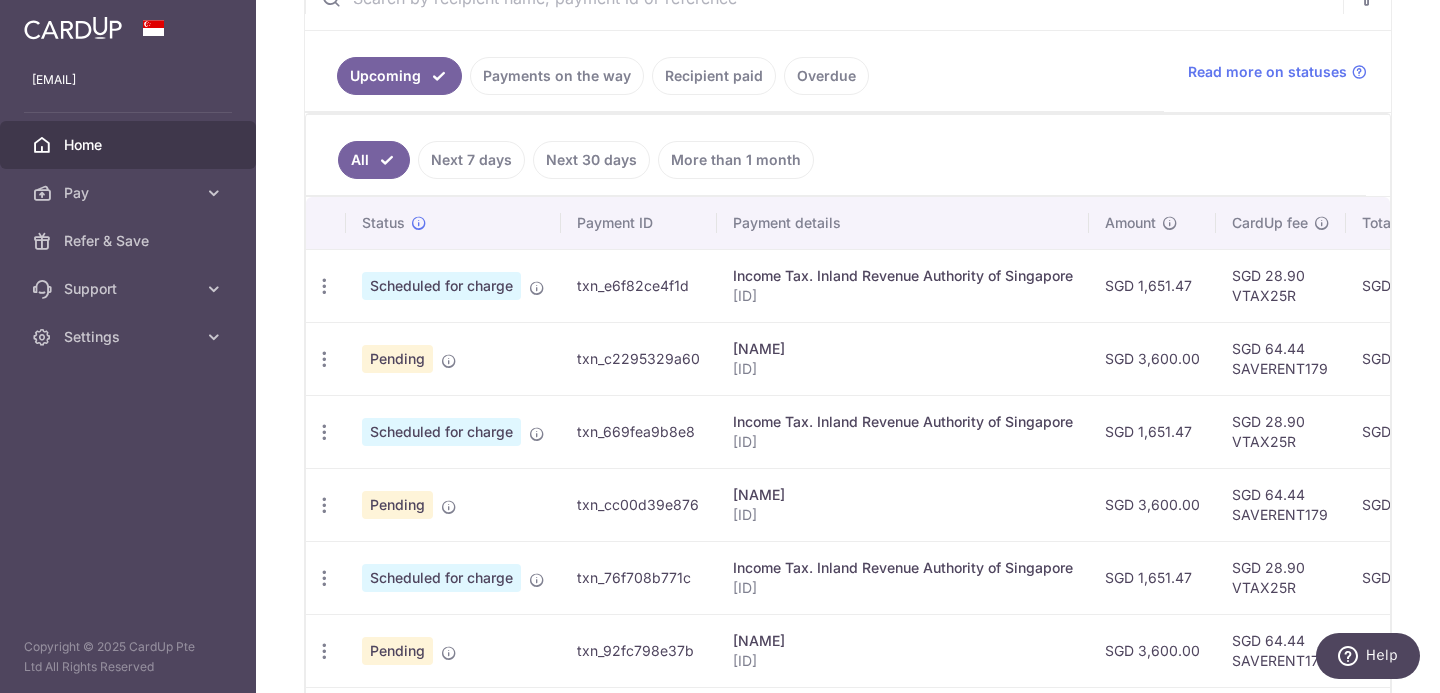 click on "Recipient paid" at bounding box center [714, 76] 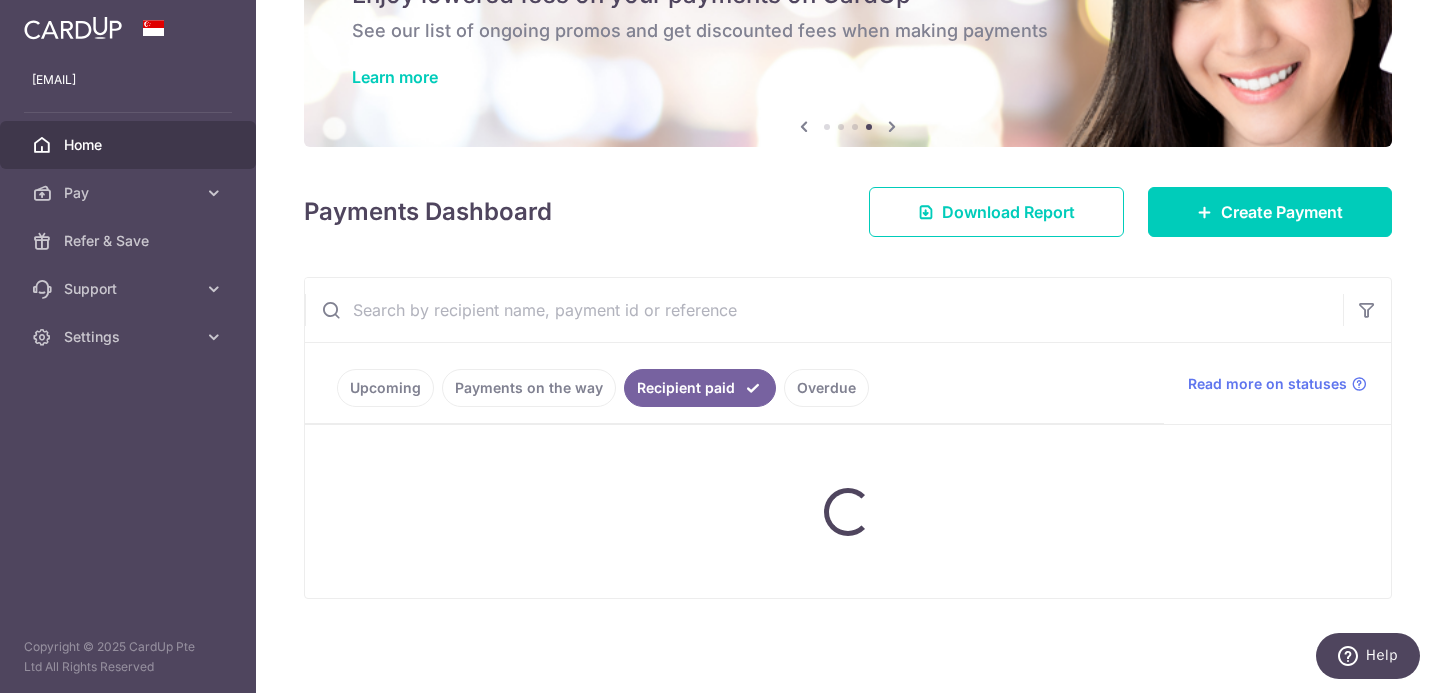 scroll, scrollTop: 63, scrollLeft: 0, axis: vertical 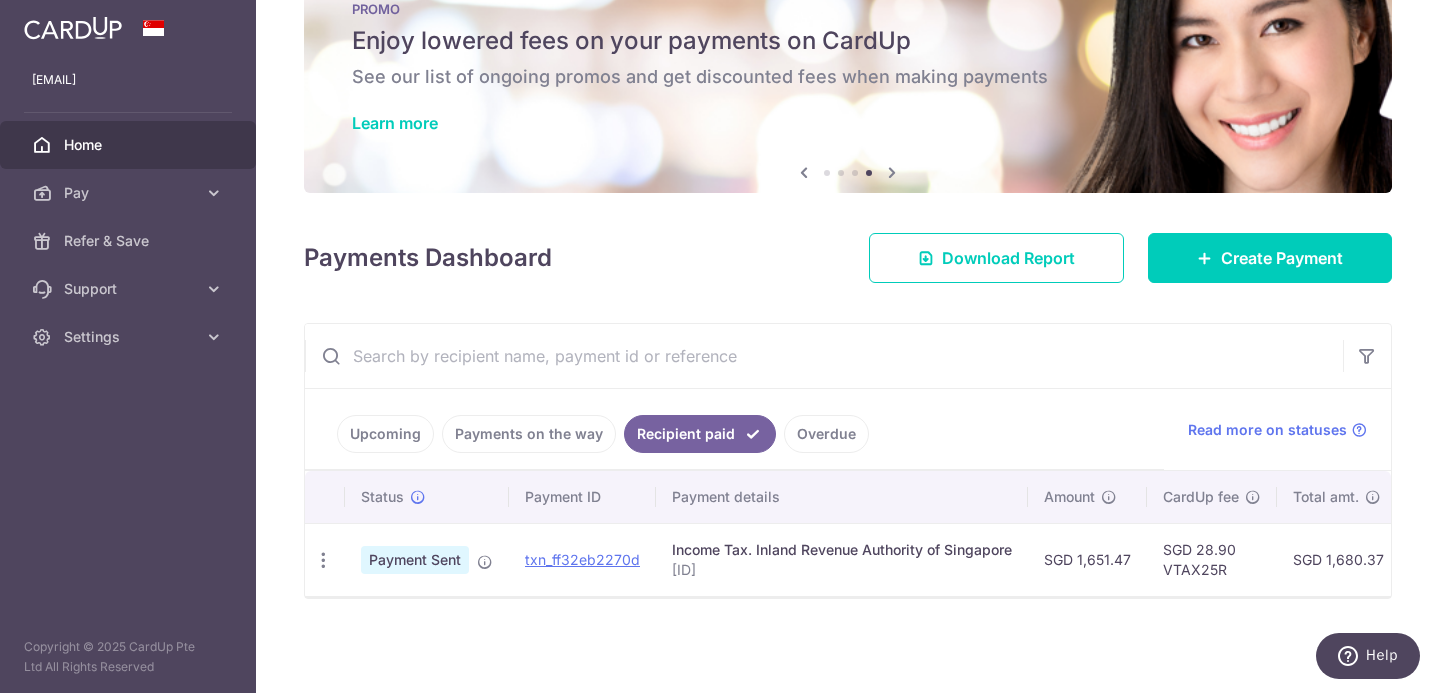 click on "Overdue" at bounding box center (826, 434) 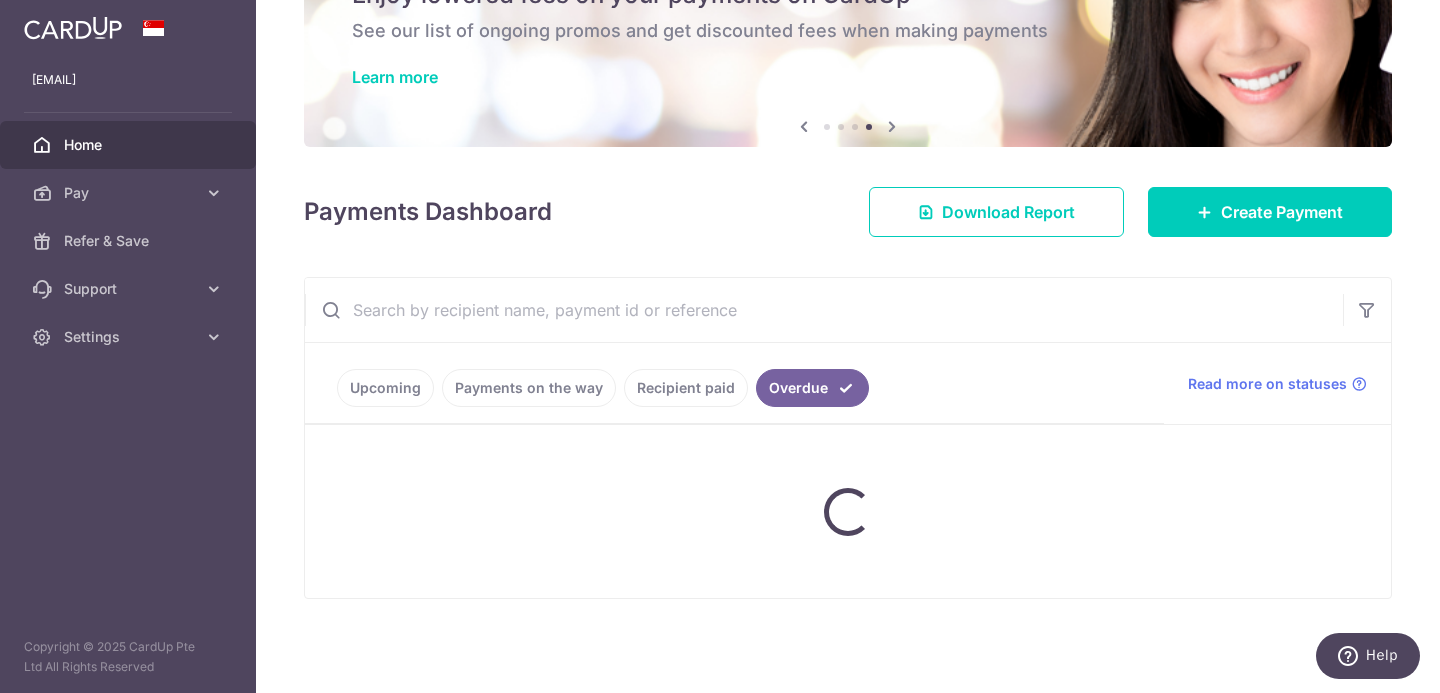 scroll, scrollTop: 63, scrollLeft: 0, axis: vertical 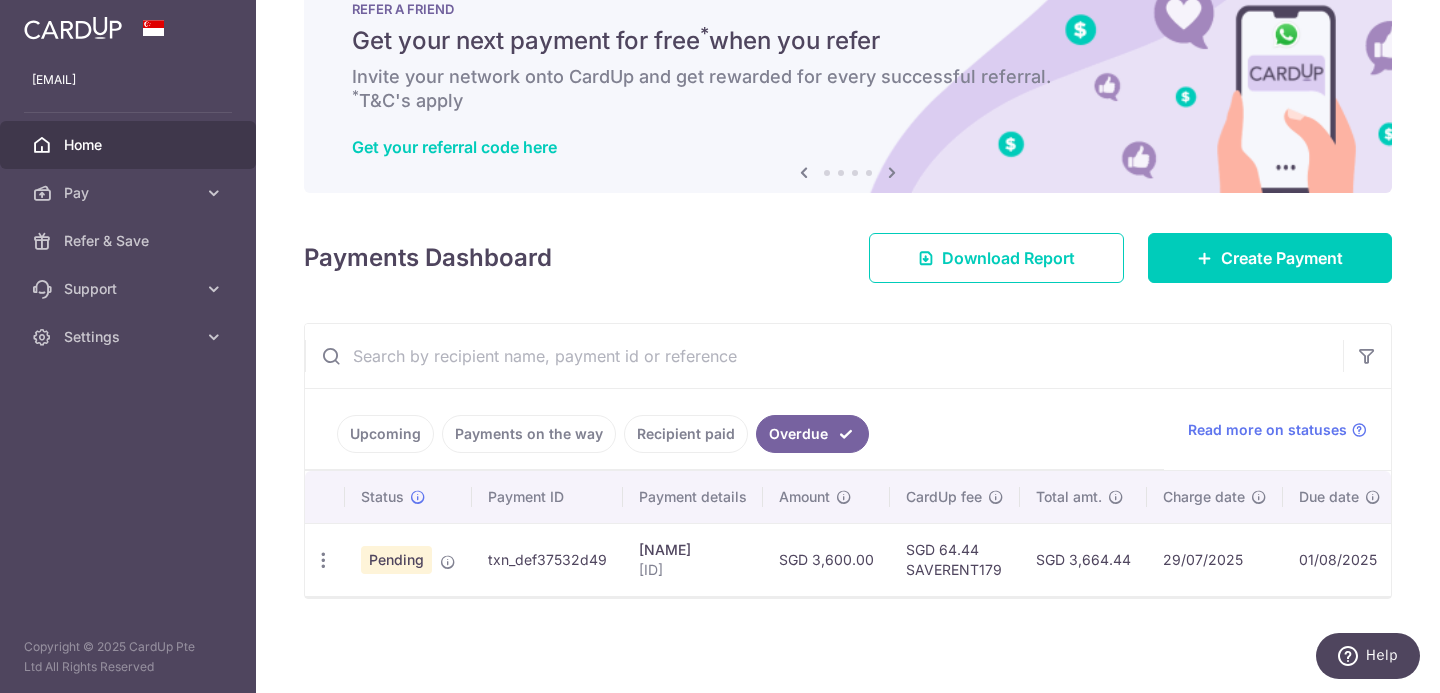 click on "Upcoming" at bounding box center [385, 434] 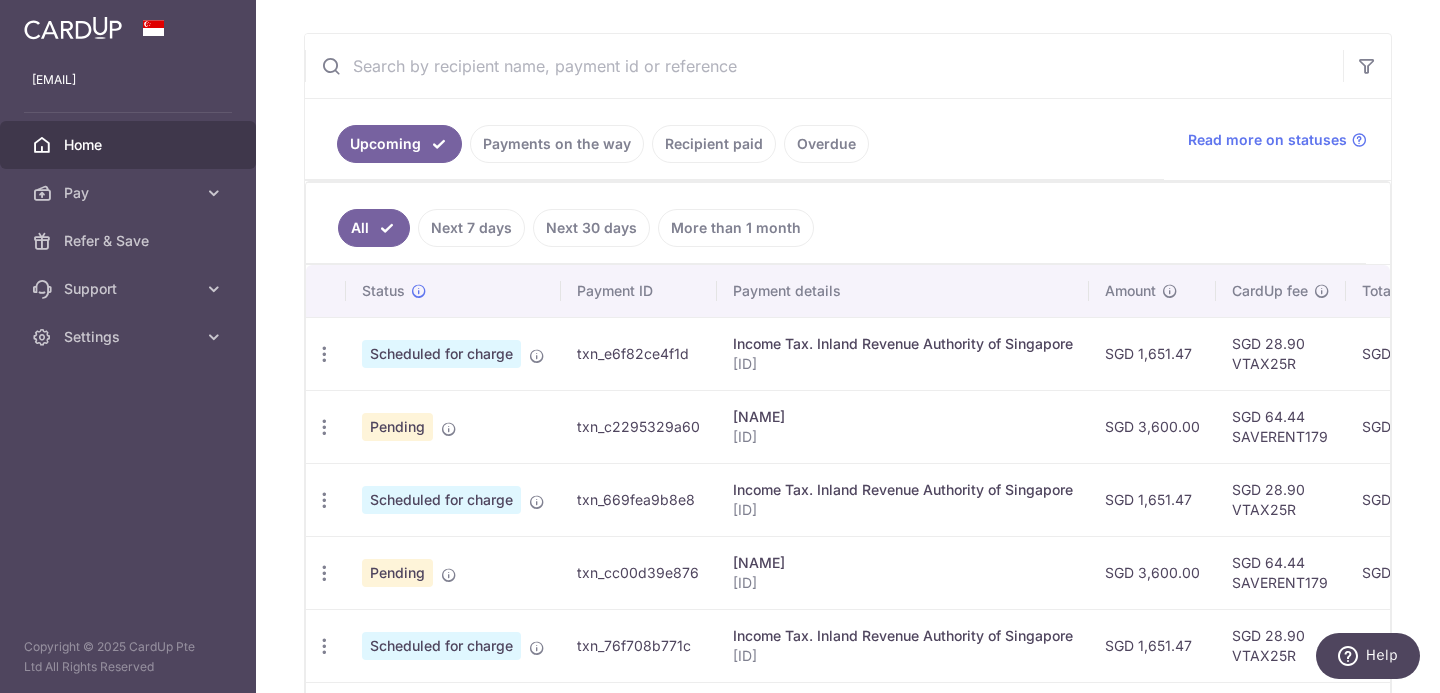 scroll, scrollTop: 408, scrollLeft: 0, axis: vertical 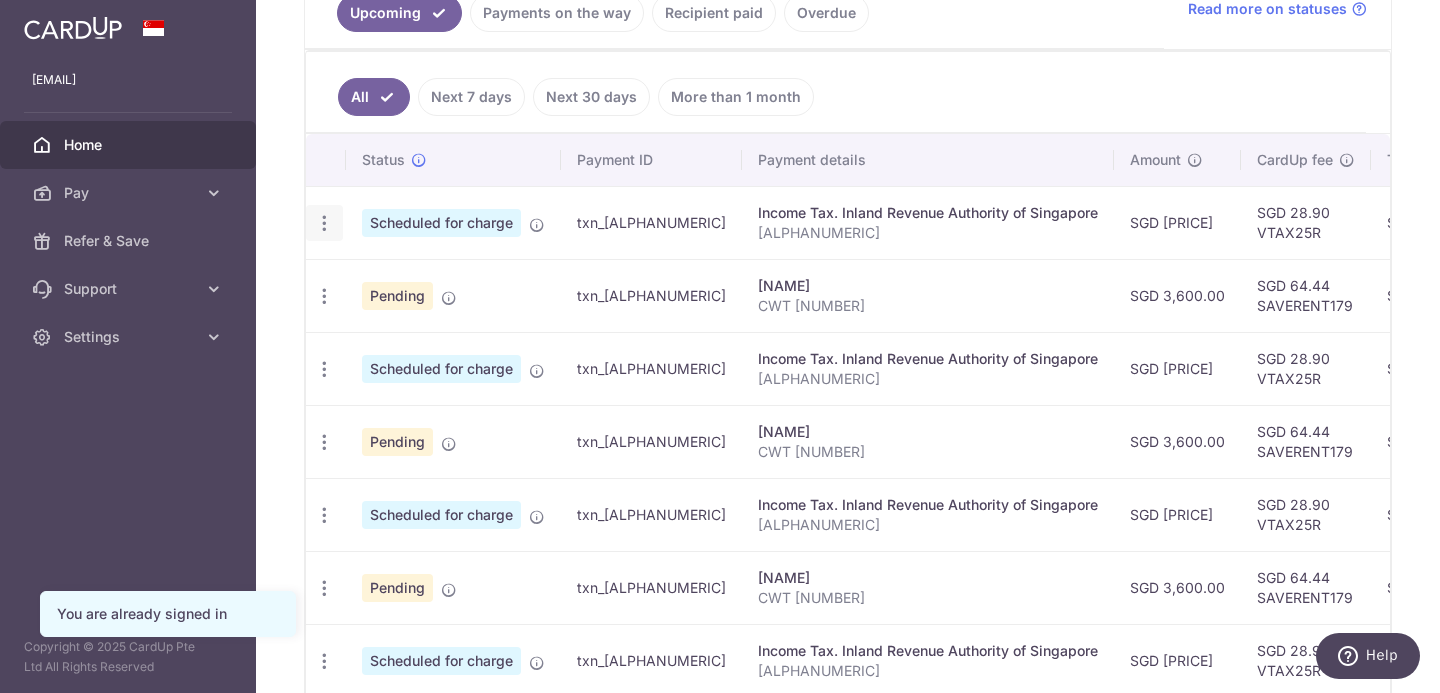 click at bounding box center (324, 223) 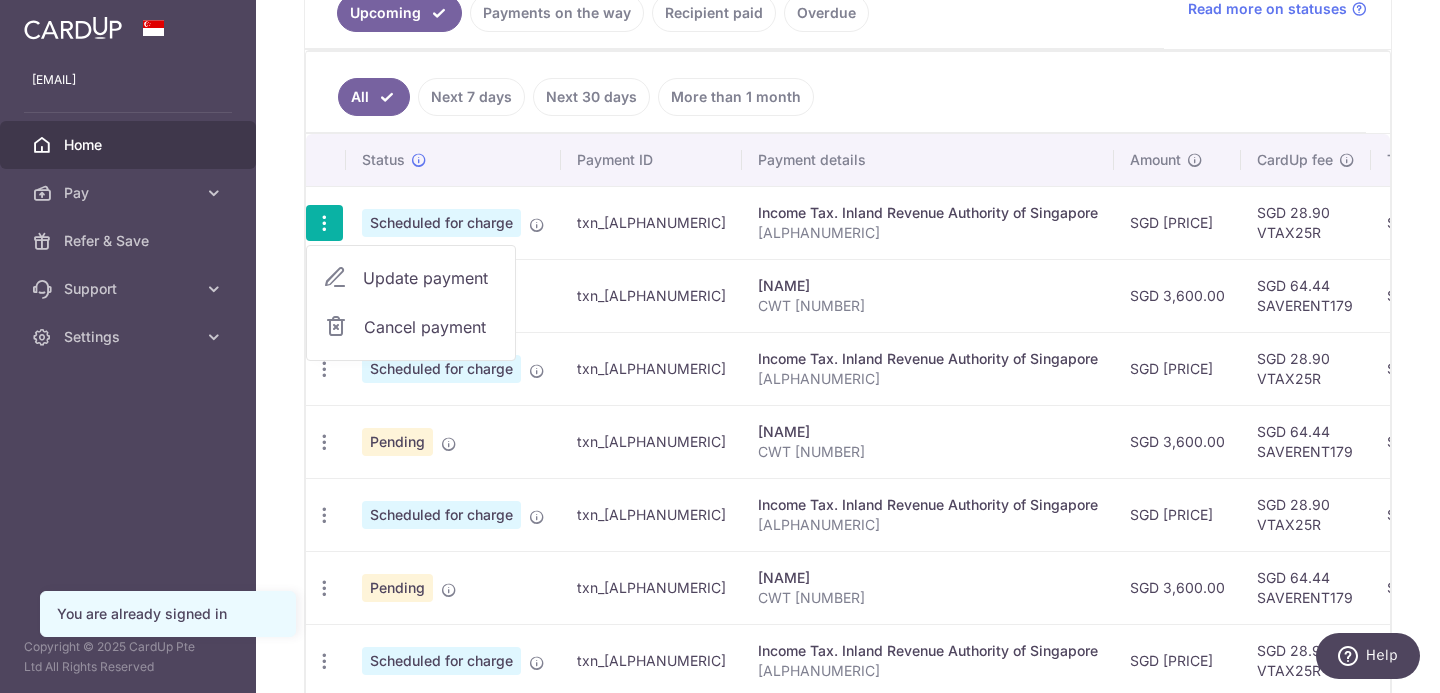 click on "Update payment" at bounding box center [431, 278] 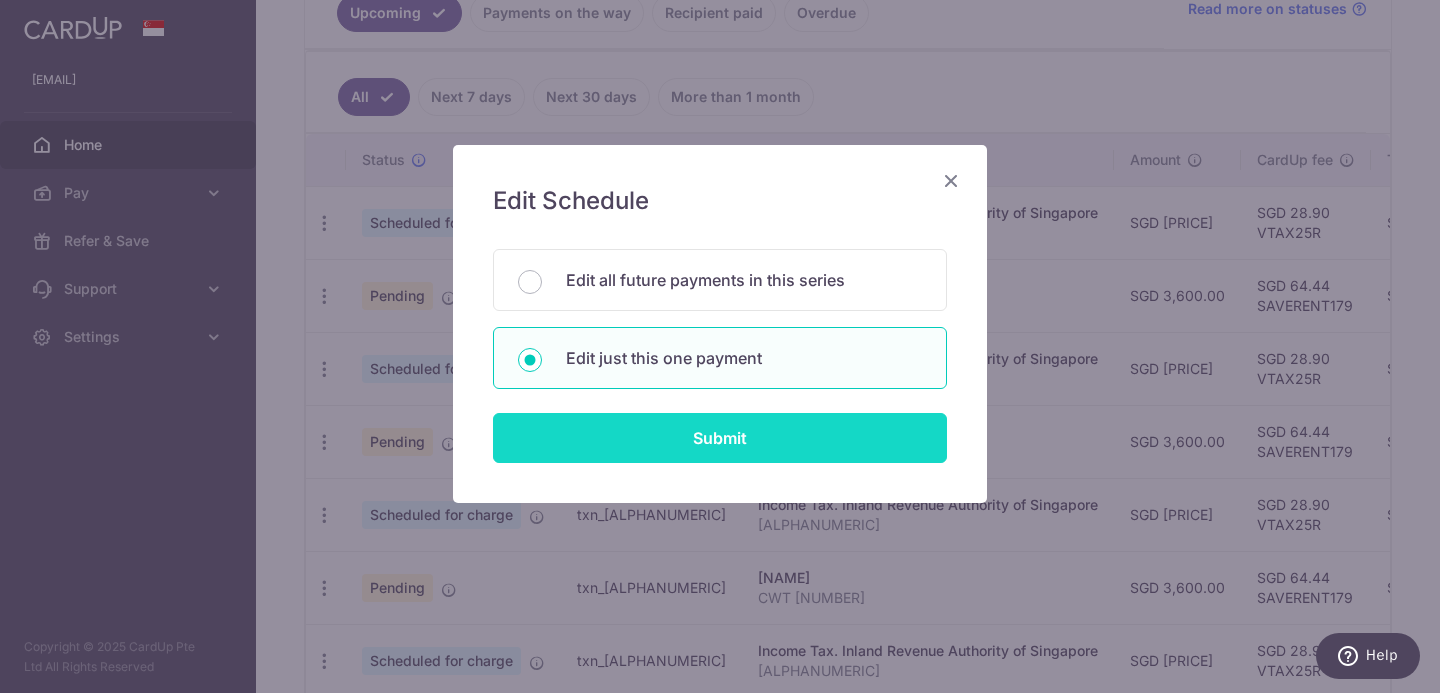 click on "Submit" at bounding box center (720, 438) 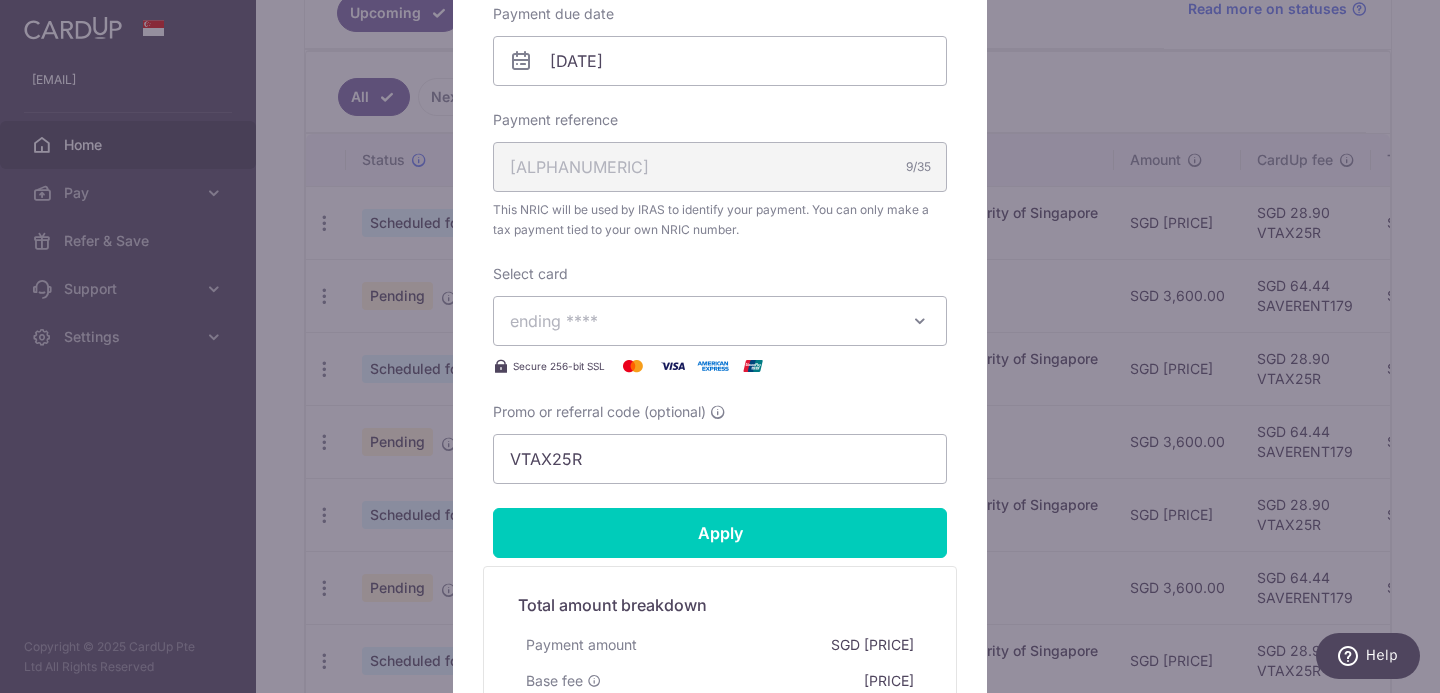 scroll, scrollTop: 671, scrollLeft: 0, axis: vertical 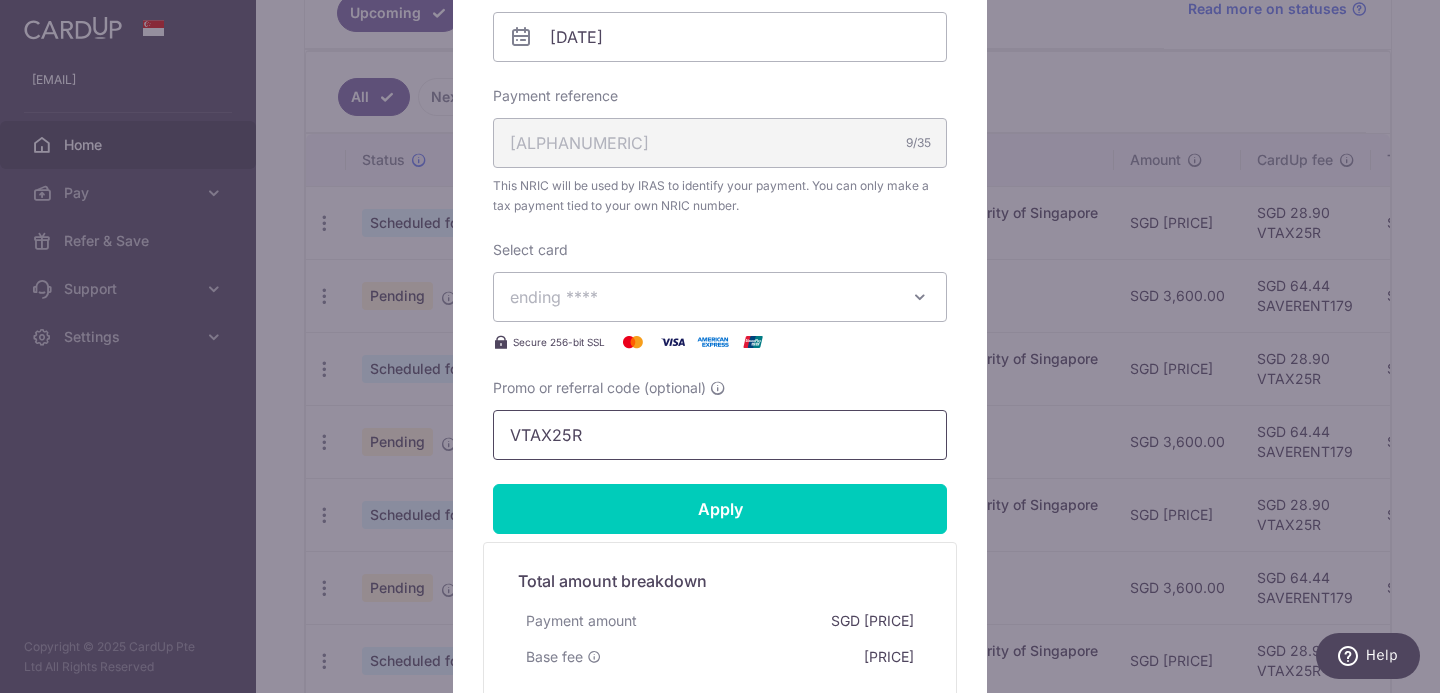 click on "VTAX25R" at bounding box center (720, 435) 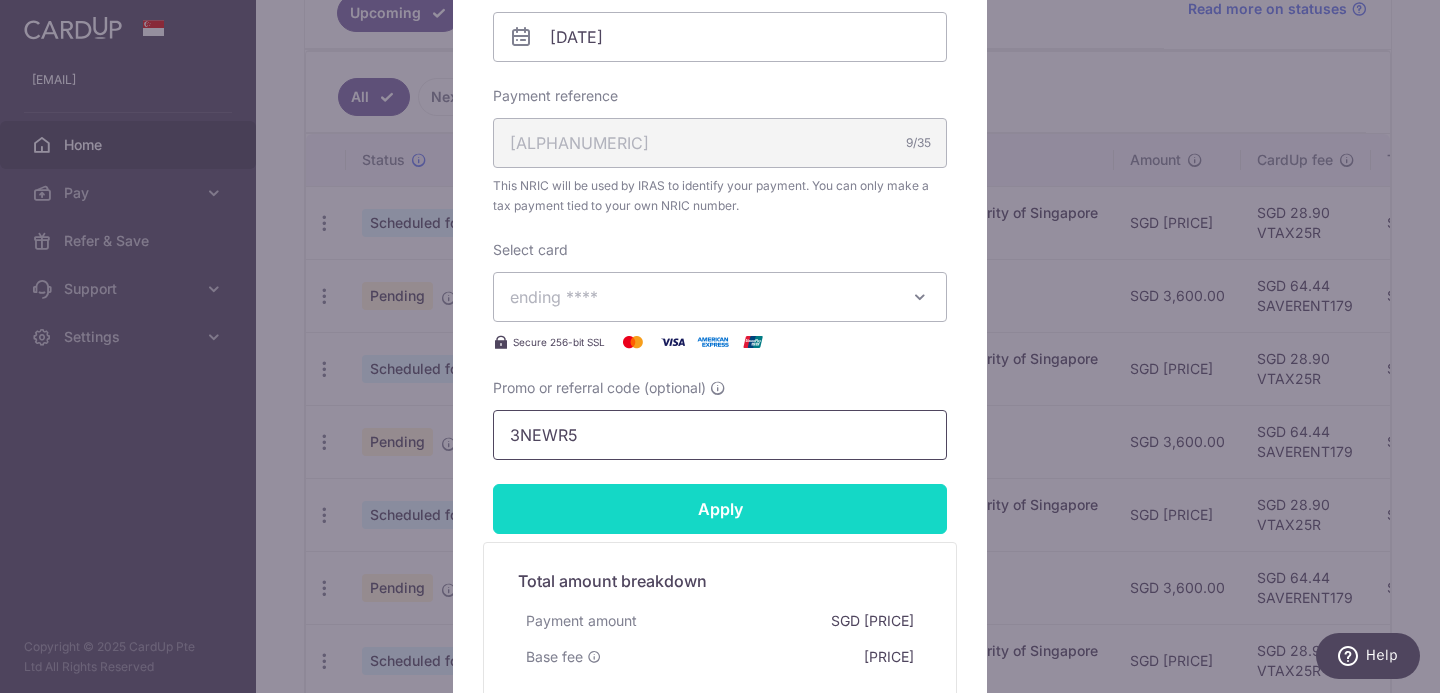 type on "3NEWR5" 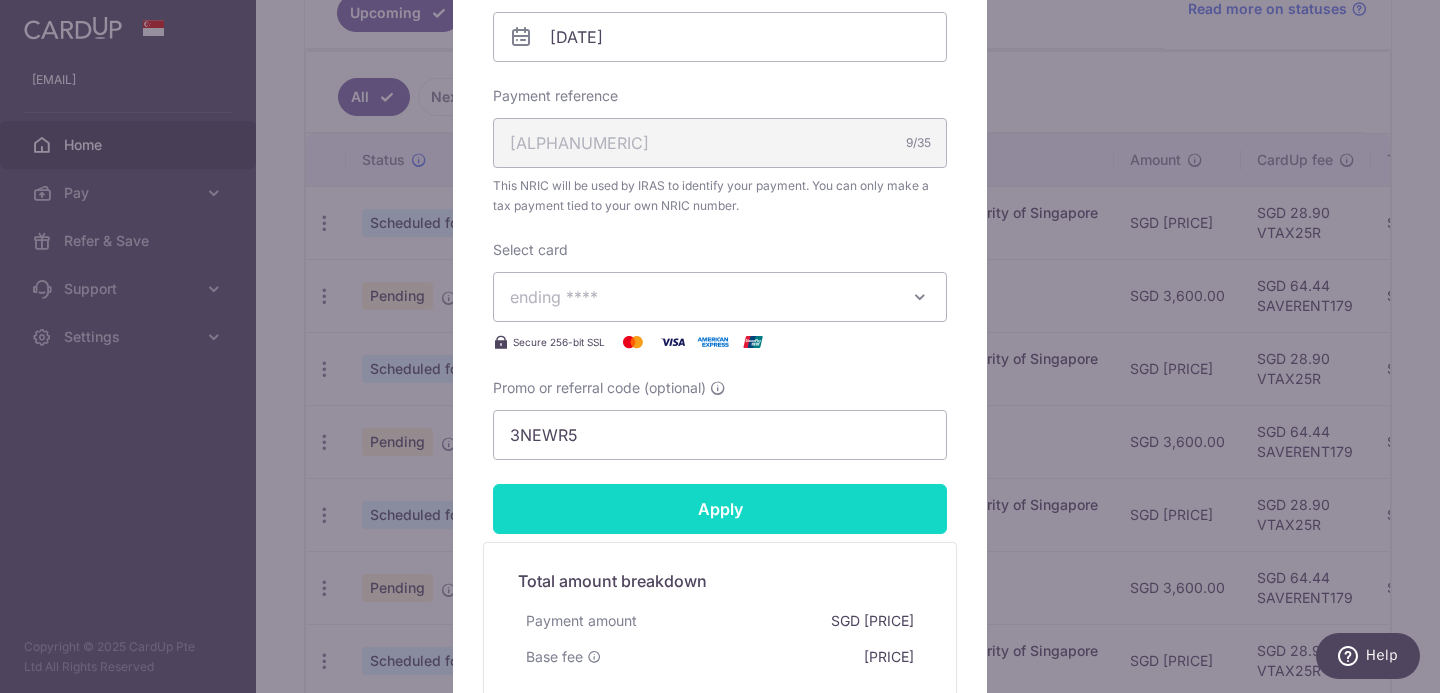 click on "Apply" at bounding box center (720, 509) 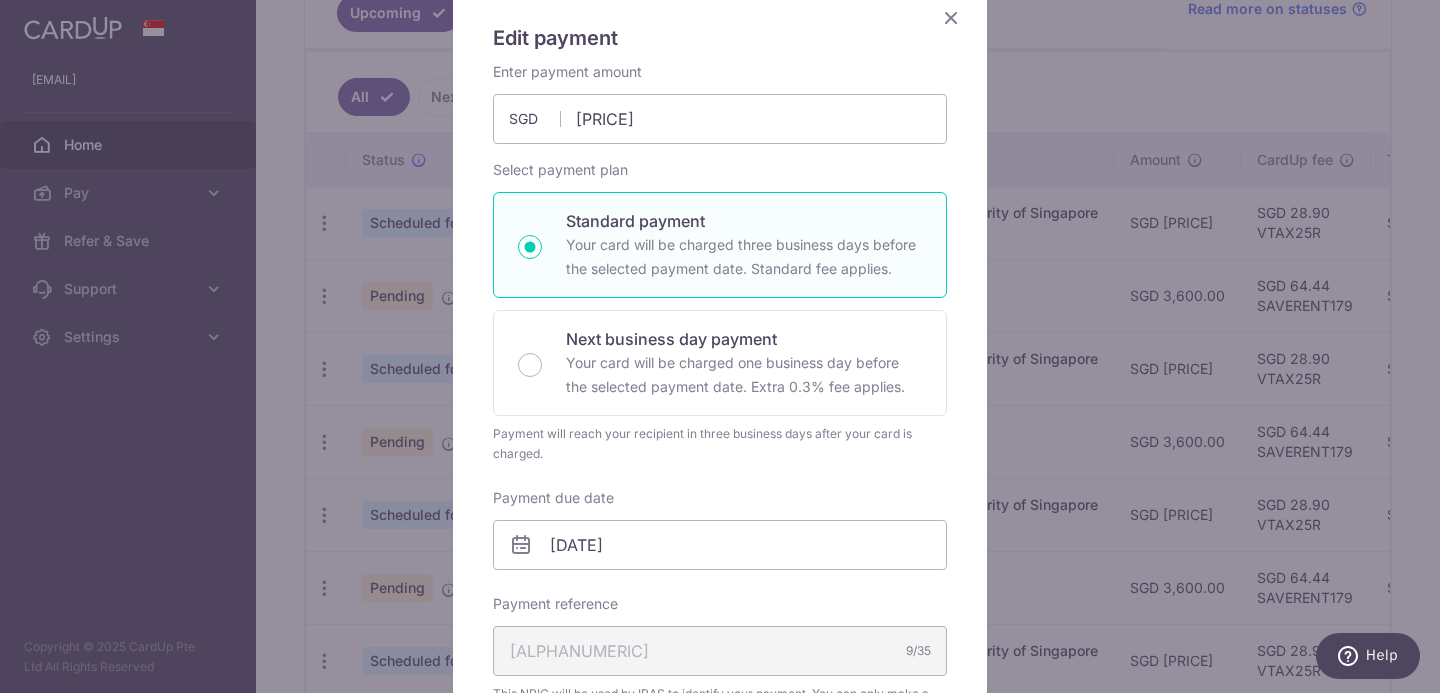 scroll, scrollTop: 0, scrollLeft: 0, axis: both 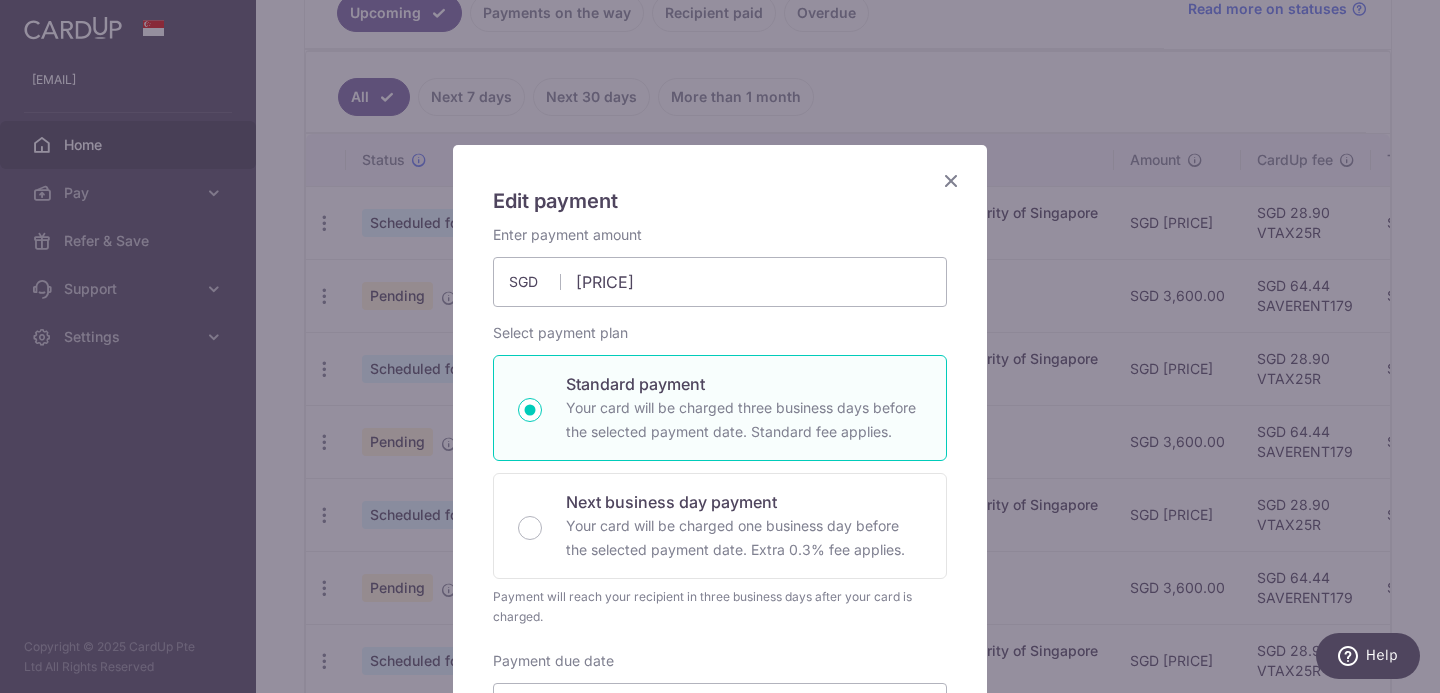 click on "Edit payment
By clicking apply,  you will make changes to all   payments to  Inland Revenue Authority of Singapore  scheduled from
.
By clicking below, you confirm you are editing this payment to  Inland Revenue Authority of Singapore  on
25/08/2025 ." at bounding box center (720, 824) 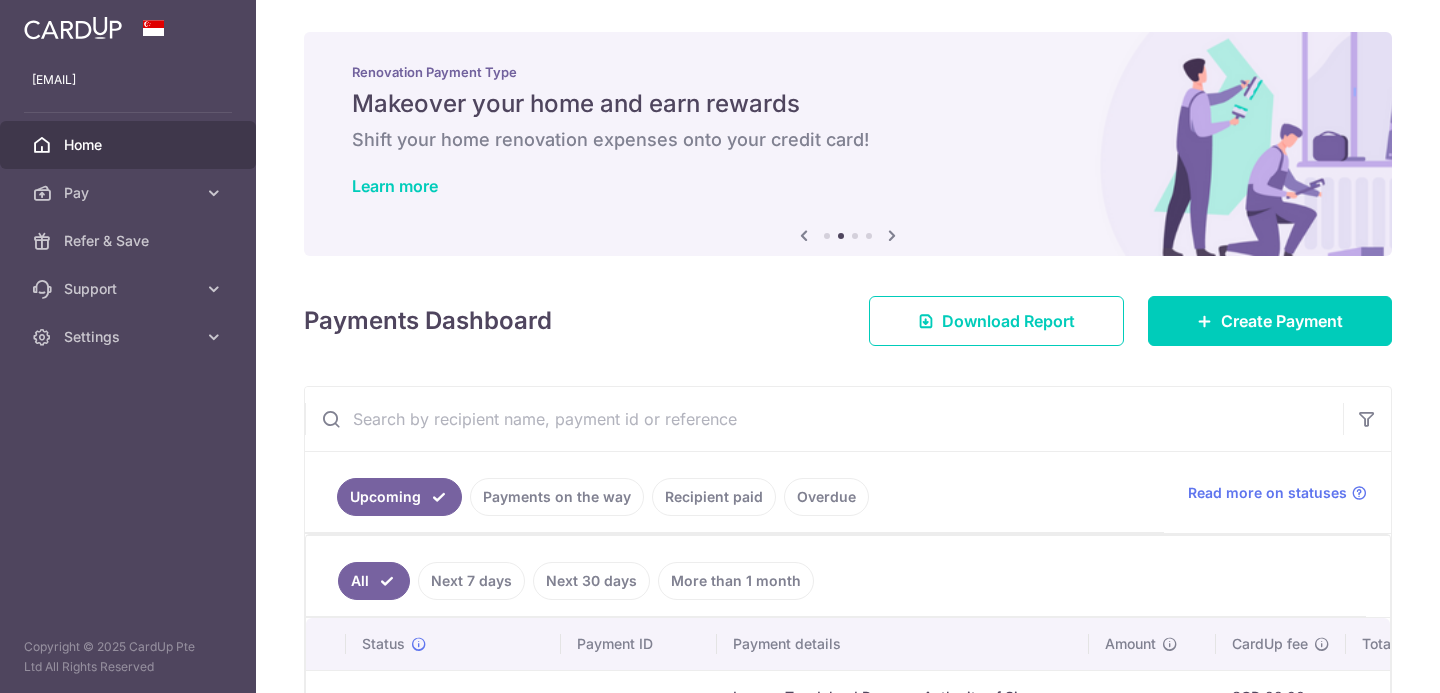 scroll, scrollTop: 0, scrollLeft: 0, axis: both 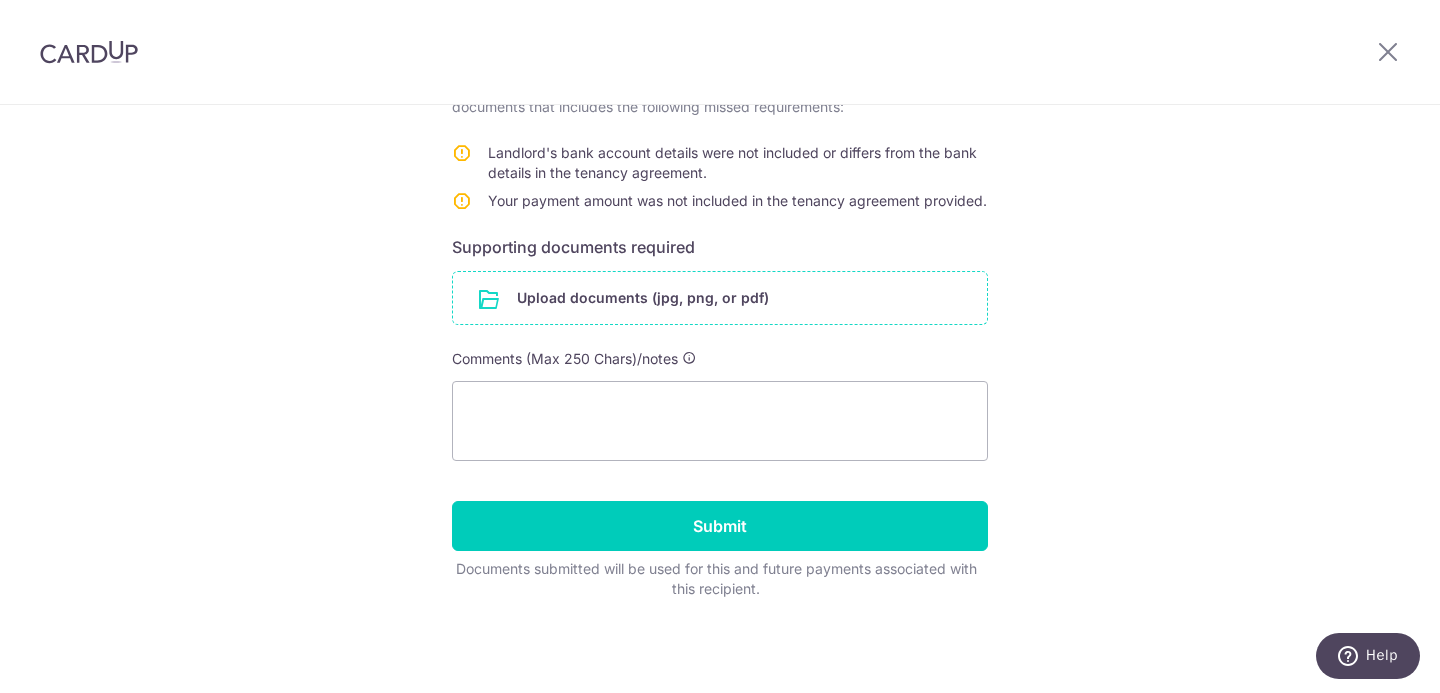 click at bounding box center [720, 298] 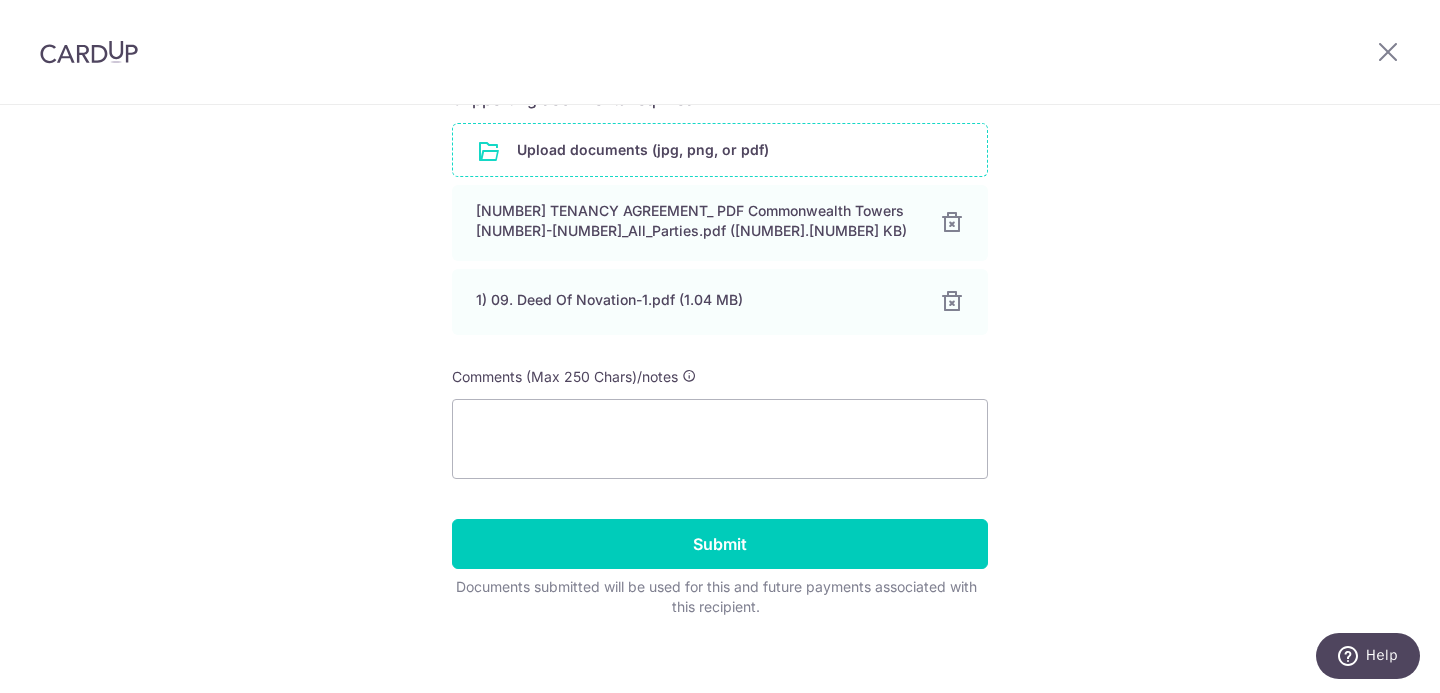 scroll, scrollTop: 547, scrollLeft: 0, axis: vertical 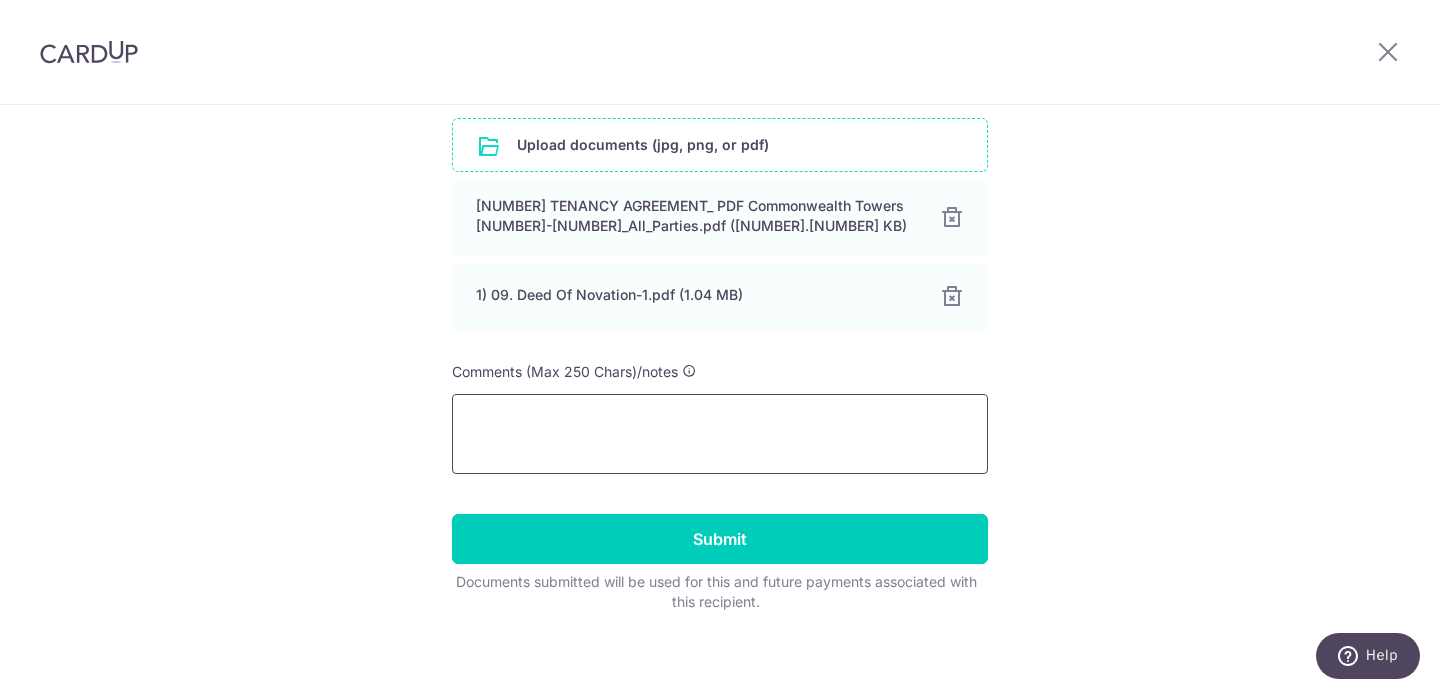 click at bounding box center (720, 434) 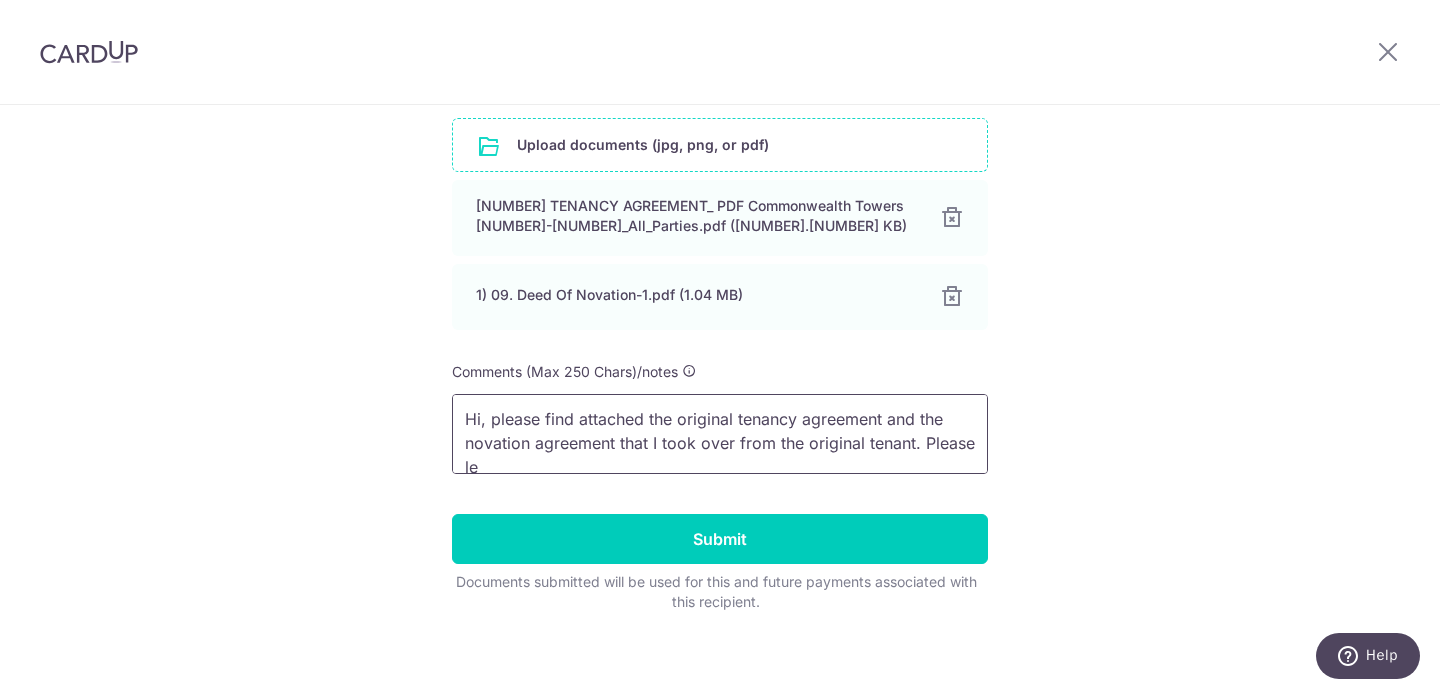 scroll, scrollTop: 3, scrollLeft: 0, axis: vertical 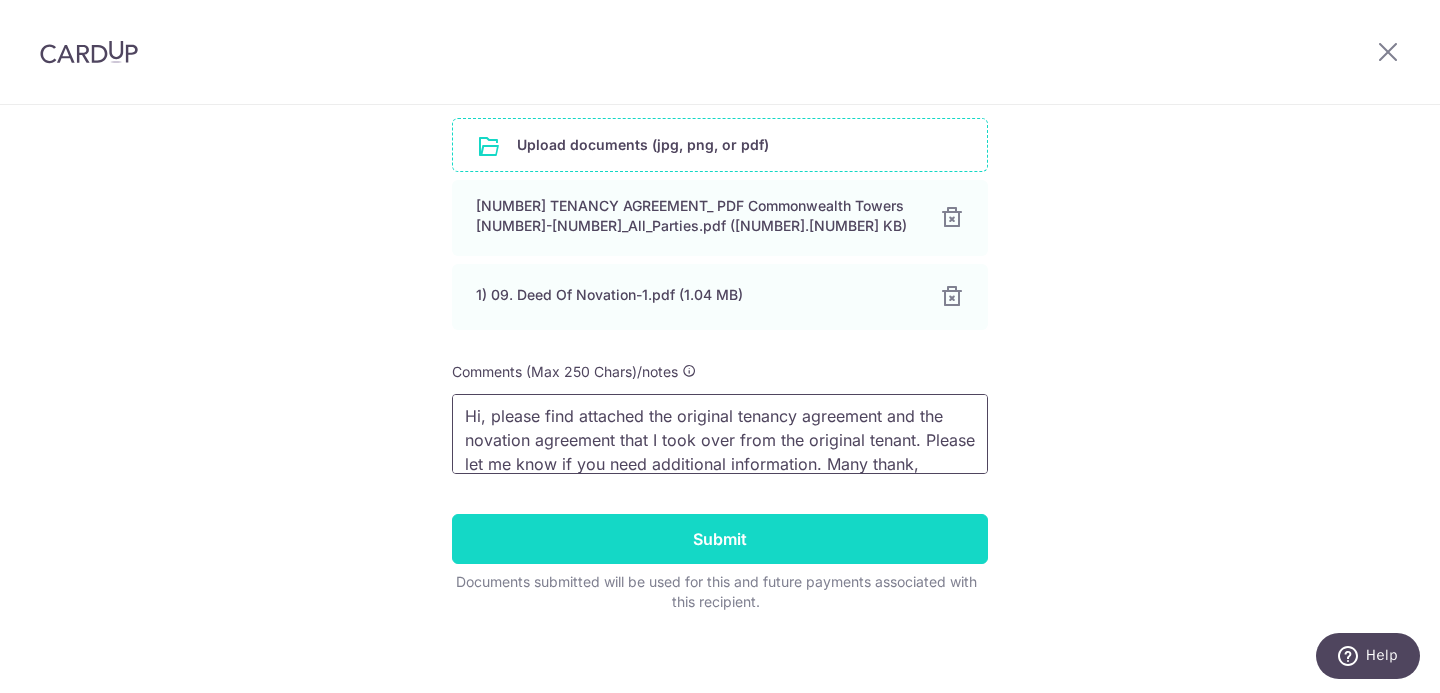 type on "Hi, please find attached the original tenancy agreement and the novation agreement that I took over from the original tenant. Please let me know if you need additional information. Many thank, [NAME]" 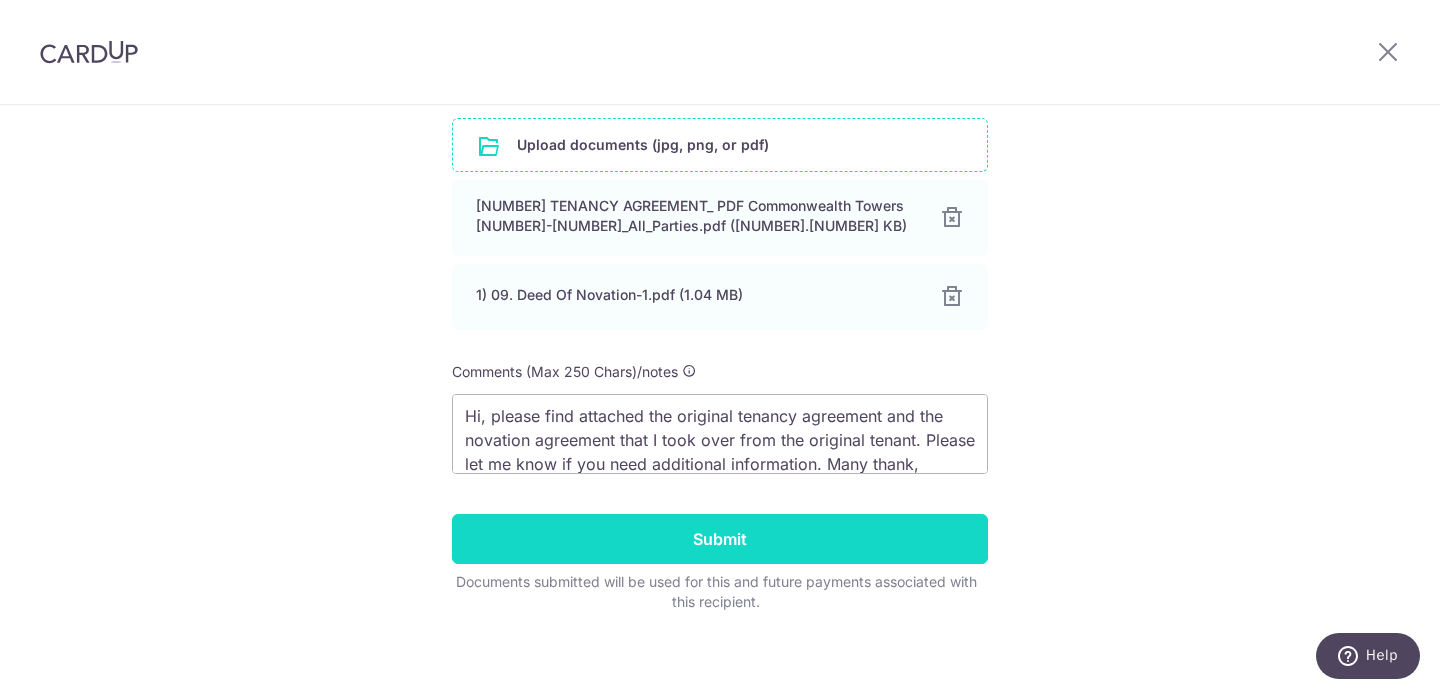 click on "Submit" at bounding box center (720, 539) 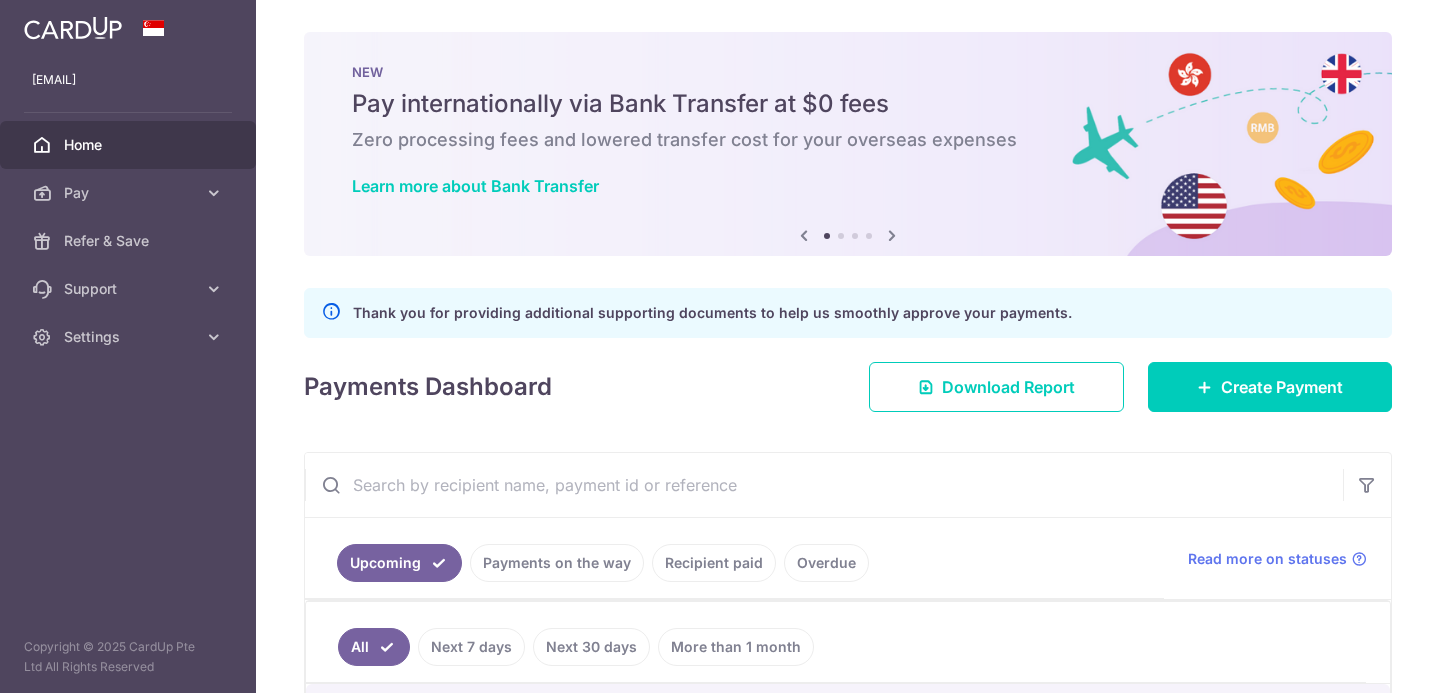 scroll, scrollTop: 0, scrollLeft: 0, axis: both 